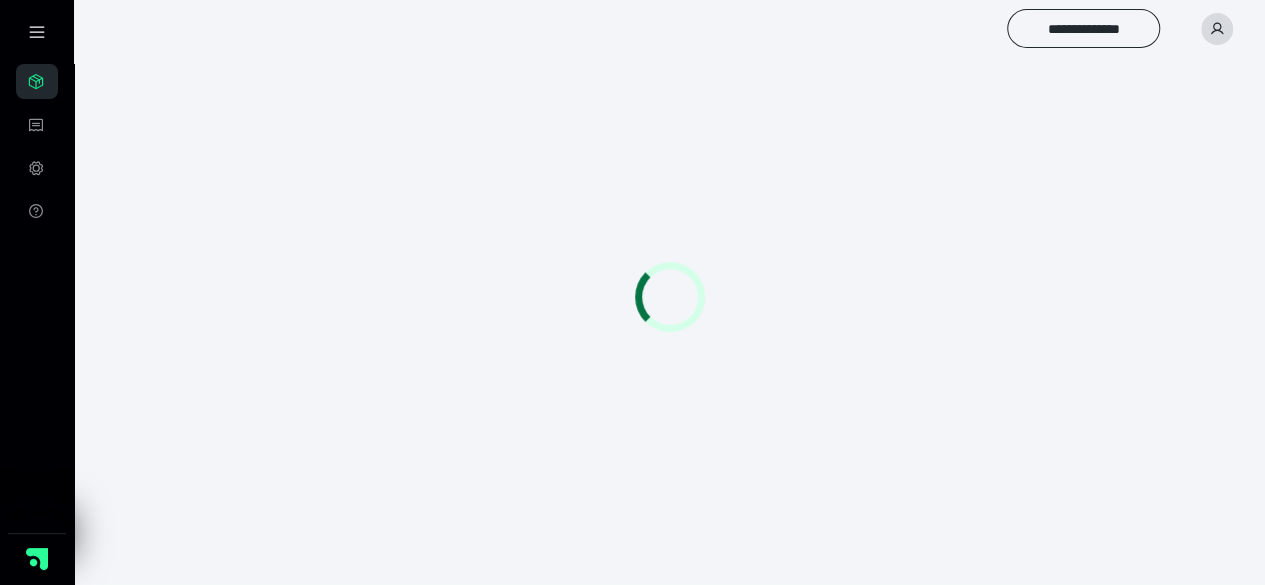 scroll, scrollTop: 0, scrollLeft: 0, axis: both 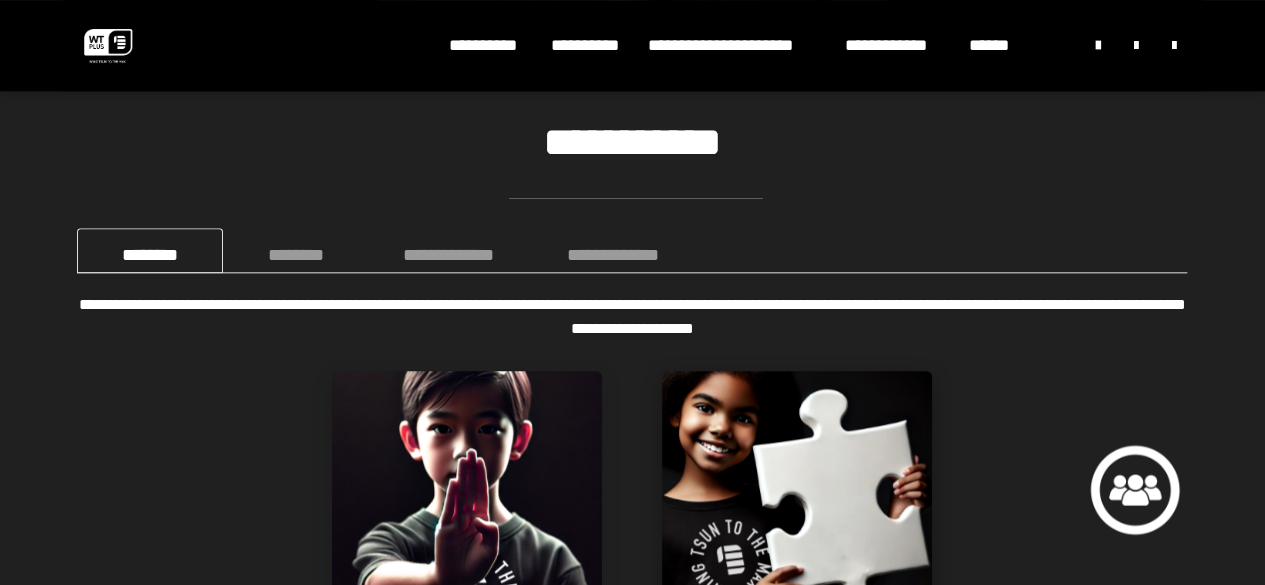 click at bounding box center (797, 506) 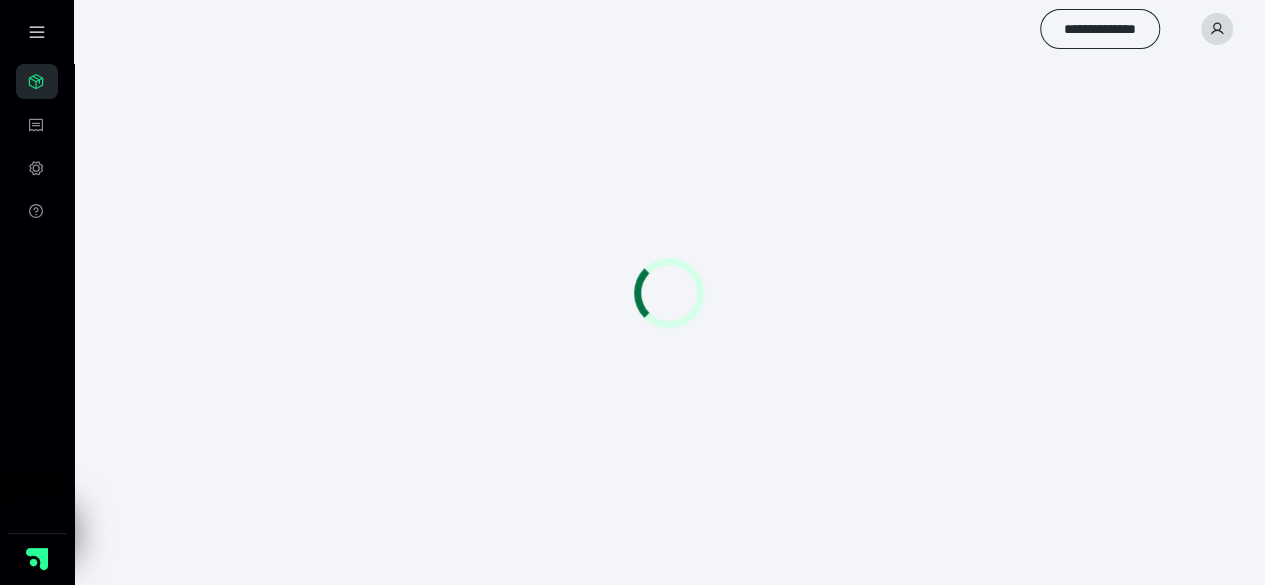 scroll, scrollTop: 56, scrollLeft: 0, axis: vertical 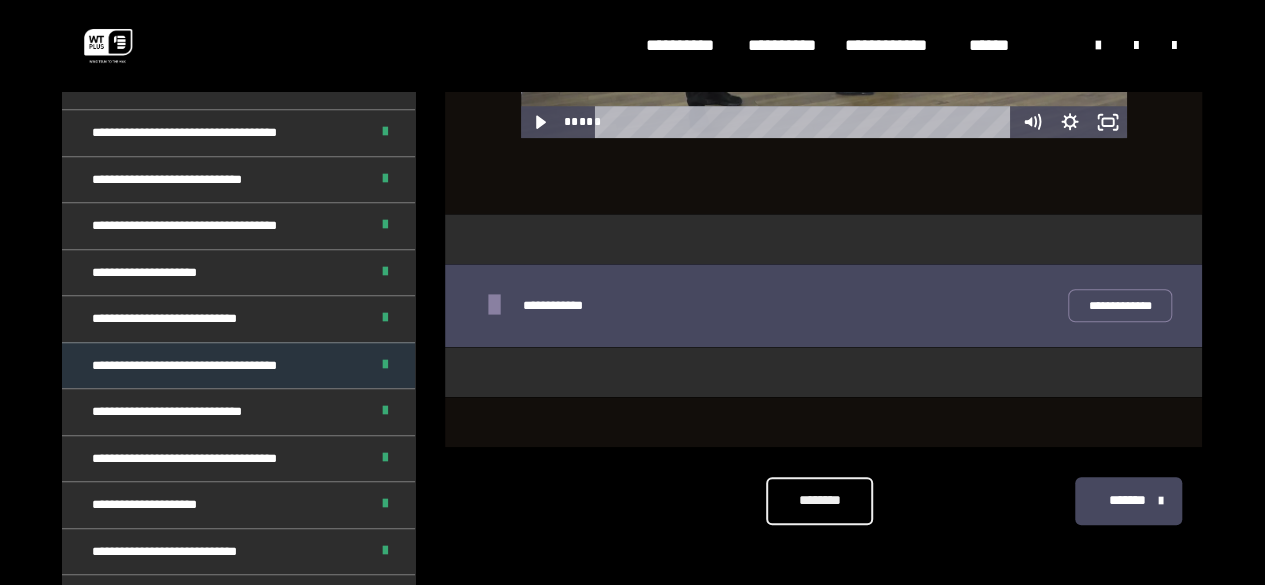 click on "**********" at bounding box center [238, 365] 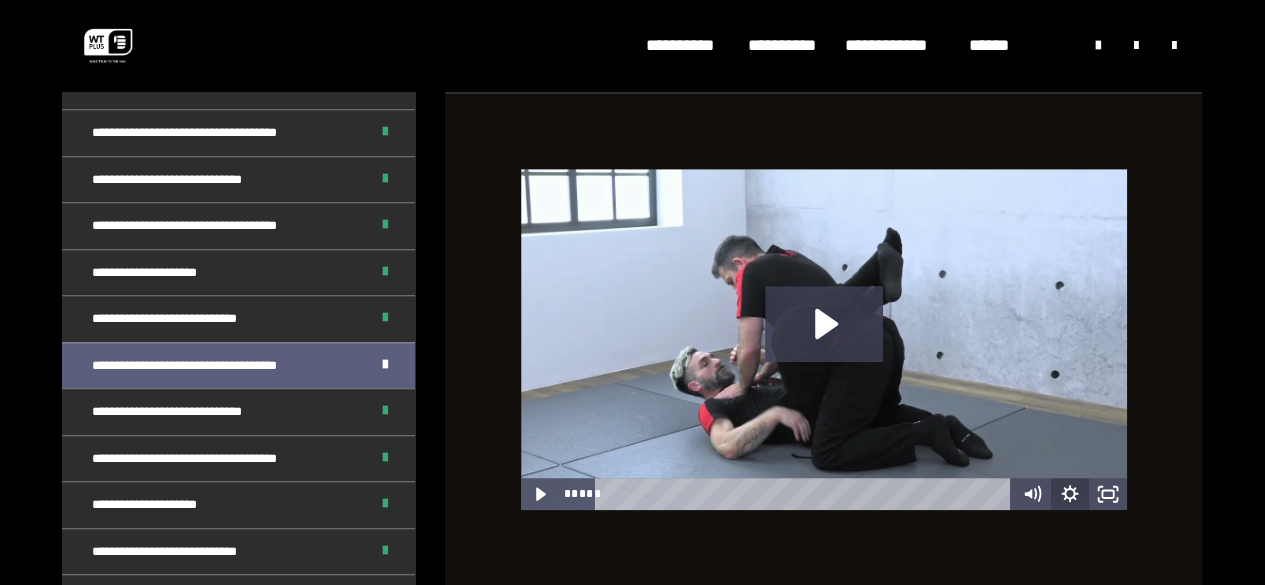 scroll, scrollTop: 461, scrollLeft: 0, axis: vertical 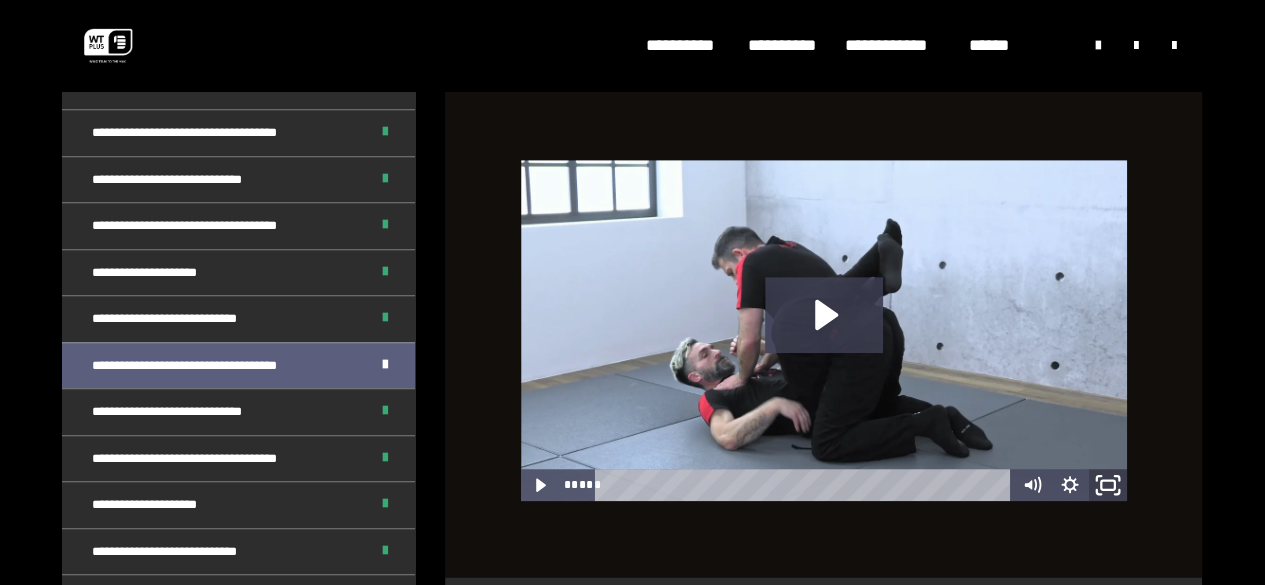 click 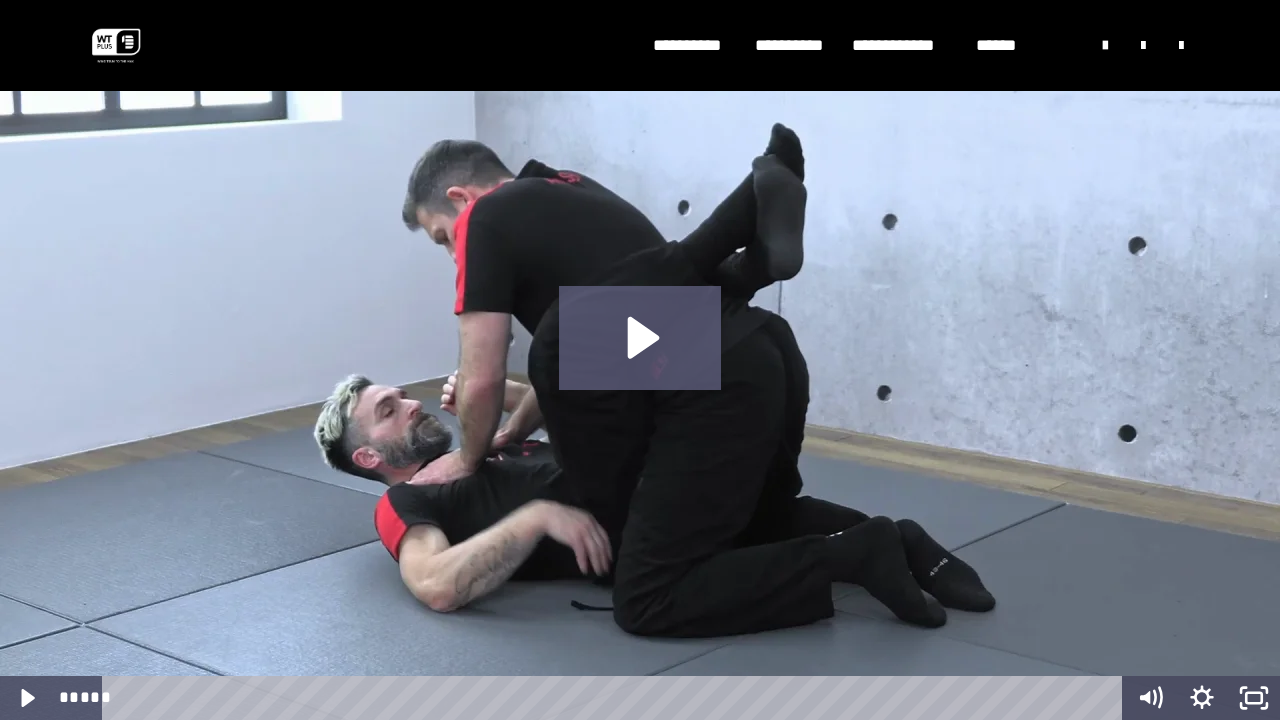 click 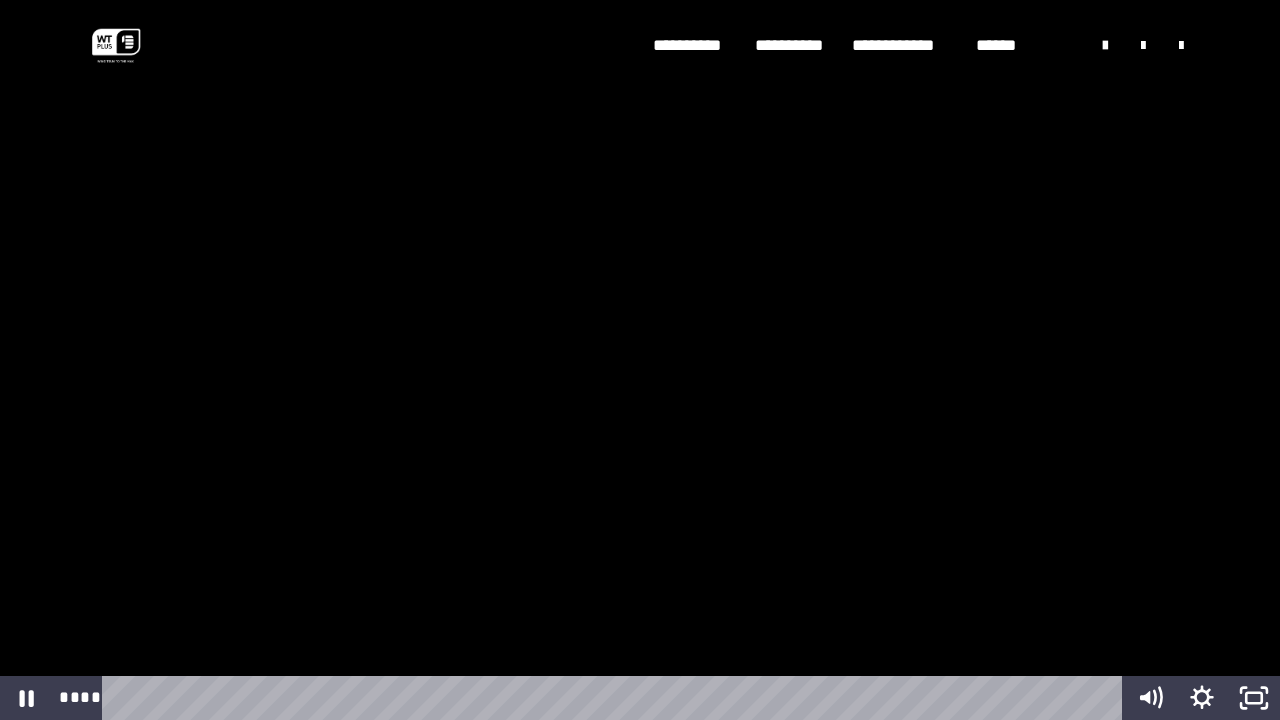 drag, startPoint x: 890, startPoint y: 695, endPoint x: 51, endPoint y: 668, distance: 839.4343 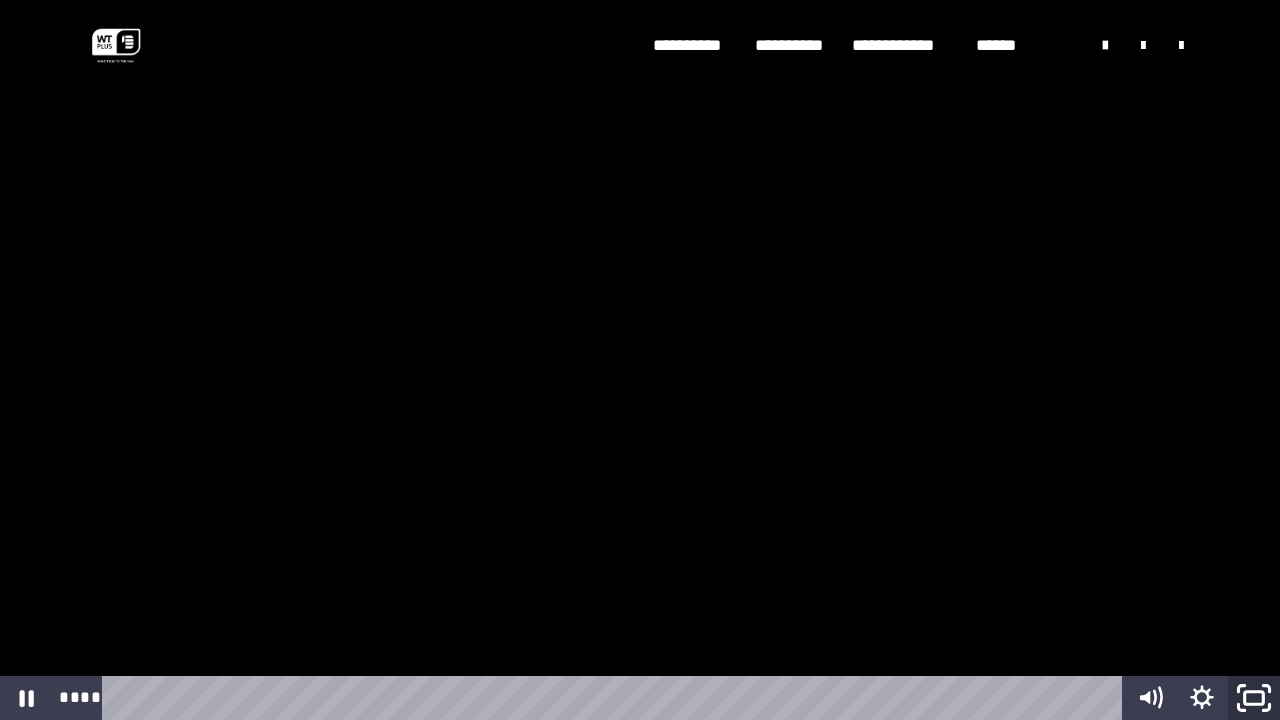 drag, startPoint x: 1262, startPoint y: 698, endPoint x: 1020, endPoint y: 531, distance: 294.0289 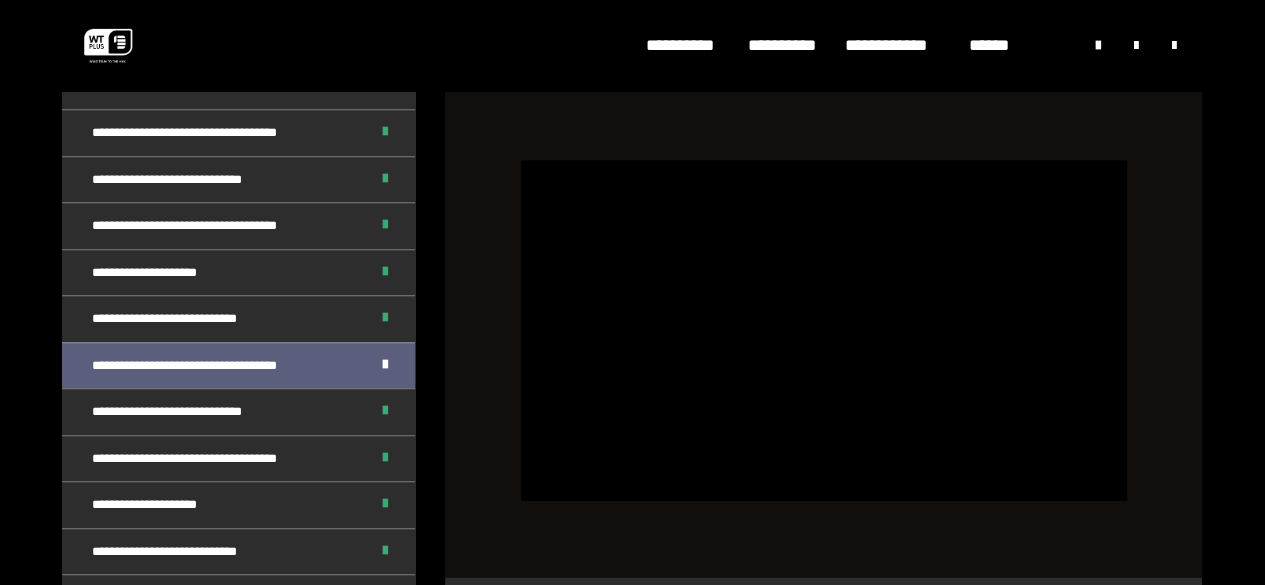 click at bounding box center [824, 330] 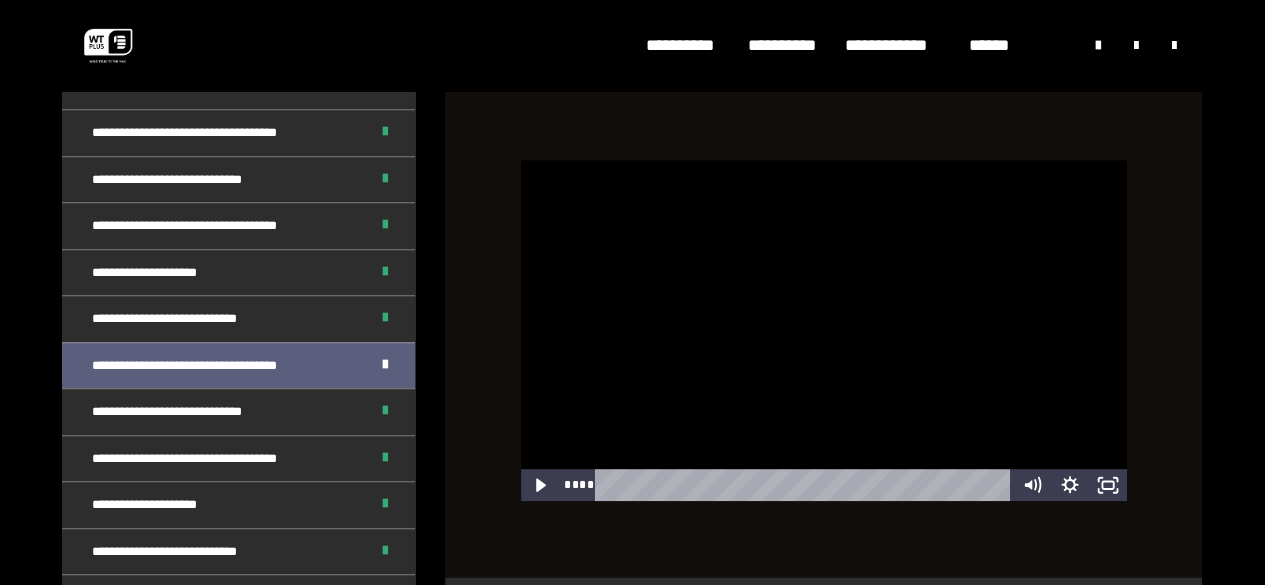 click at bounding box center (824, 330) 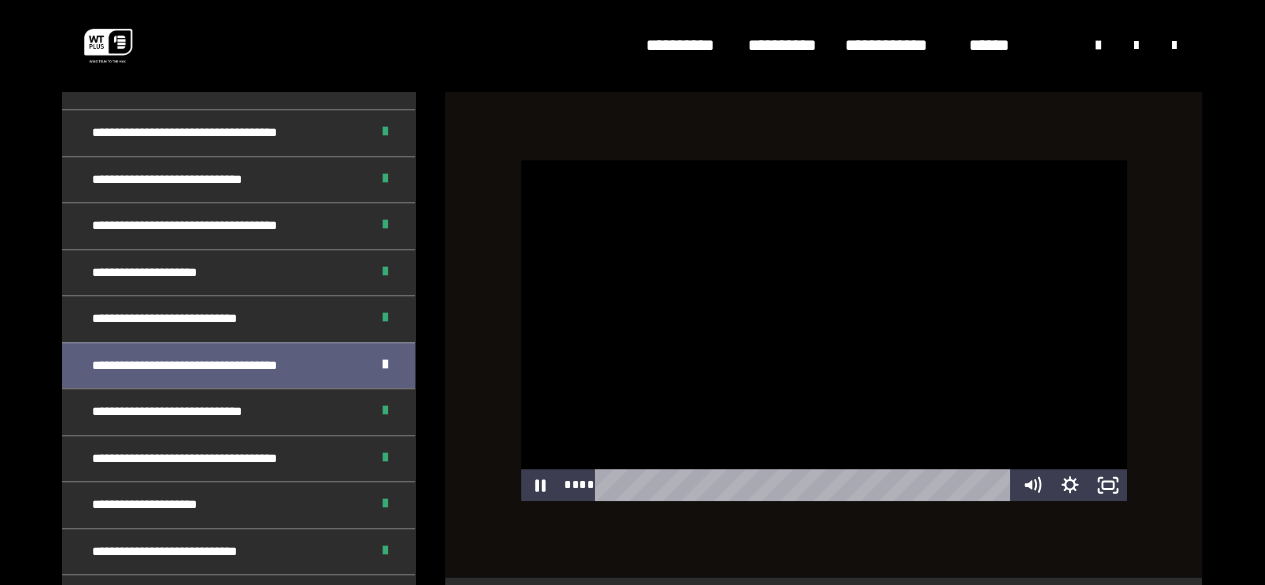 click at bounding box center (824, 330) 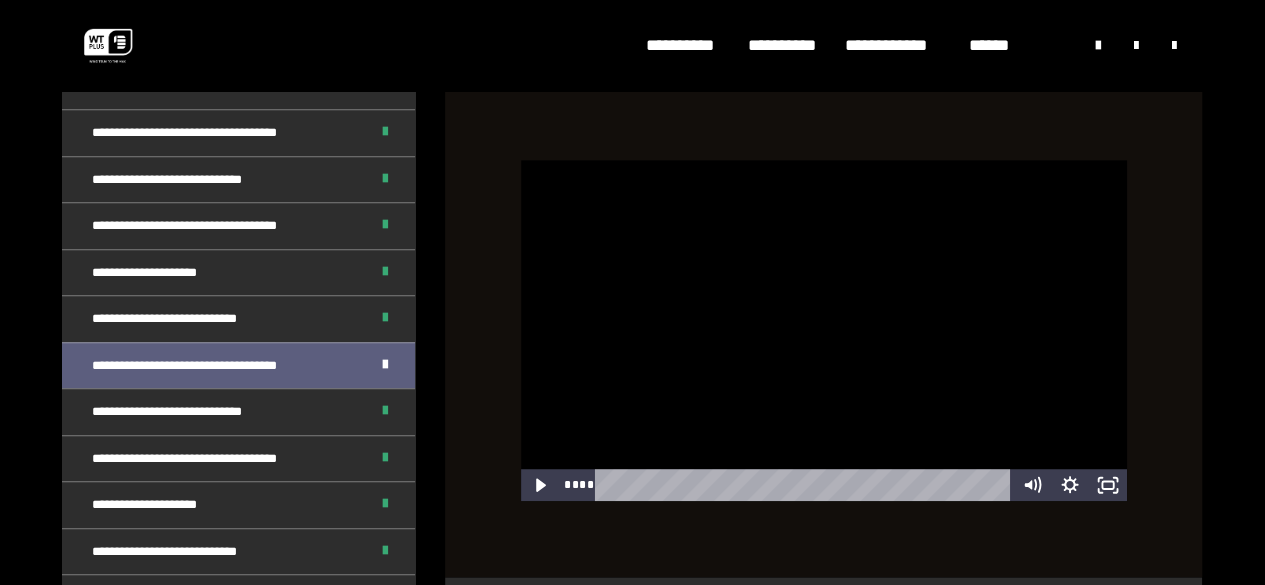 click at bounding box center [824, 330] 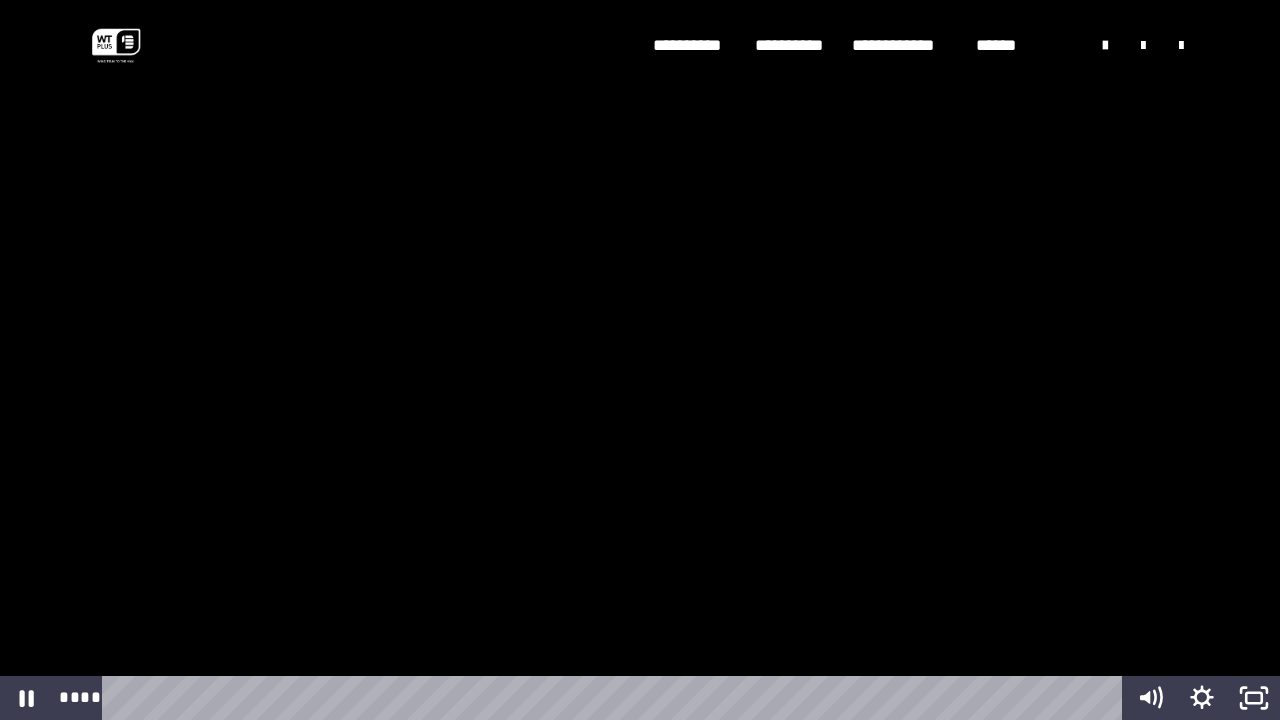 click at bounding box center (640, 360) 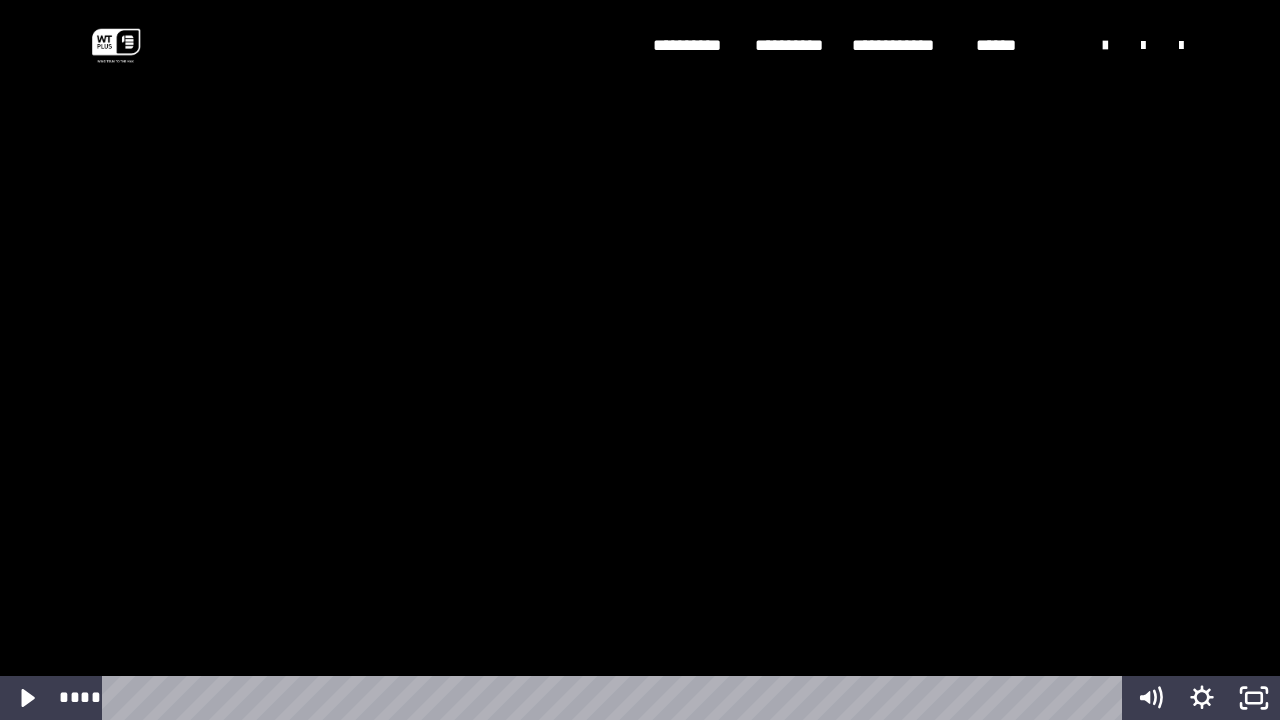 click at bounding box center (640, 360) 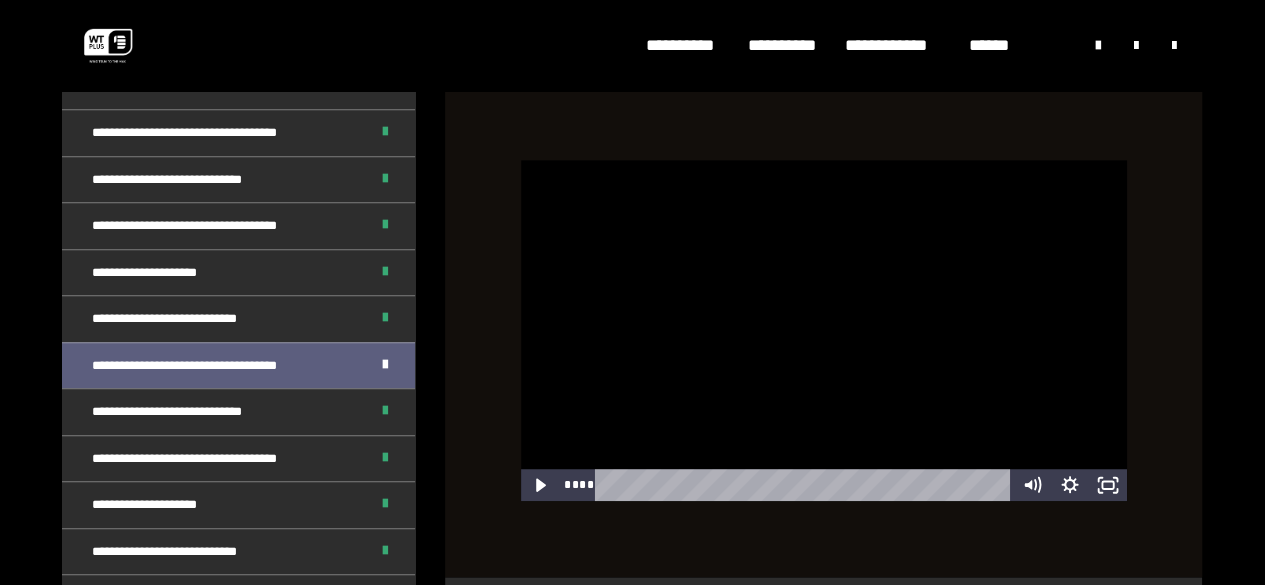 click at bounding box center [824, 330] 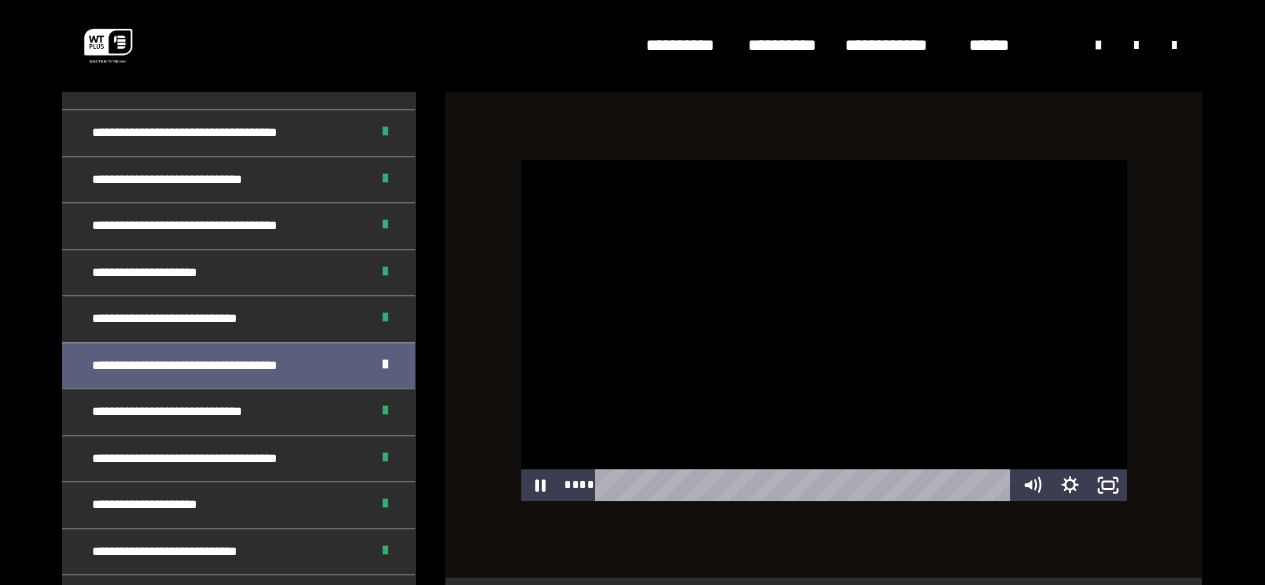 click at bounding box center (824, 330) 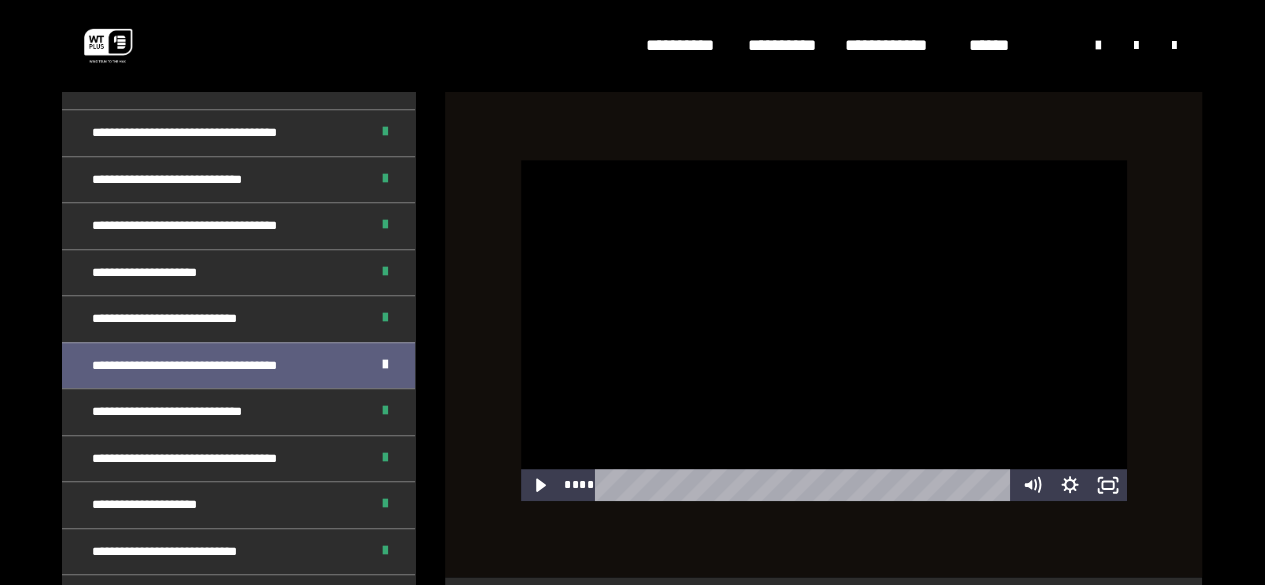 click at bounding box center [824, 330] 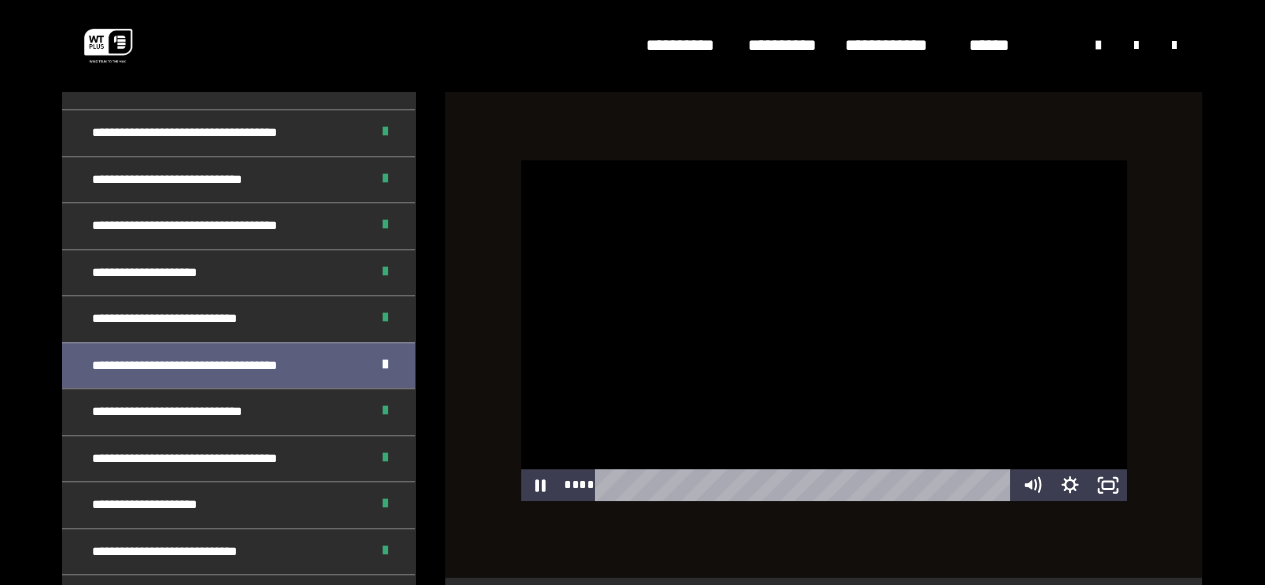 type 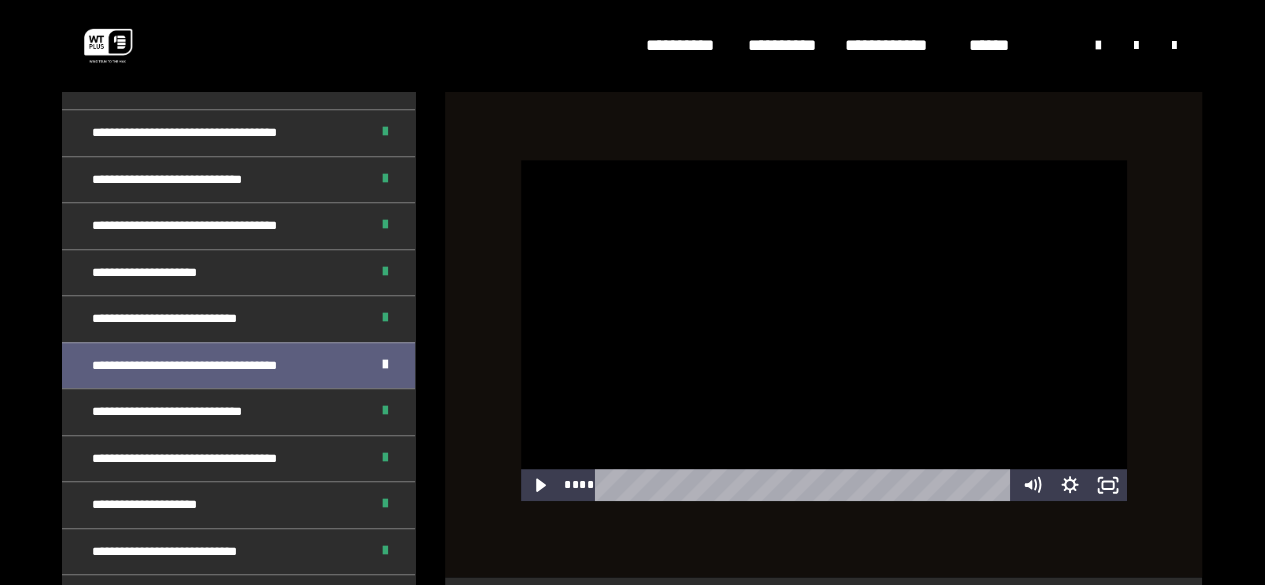 click at bounding box center (824, 330) 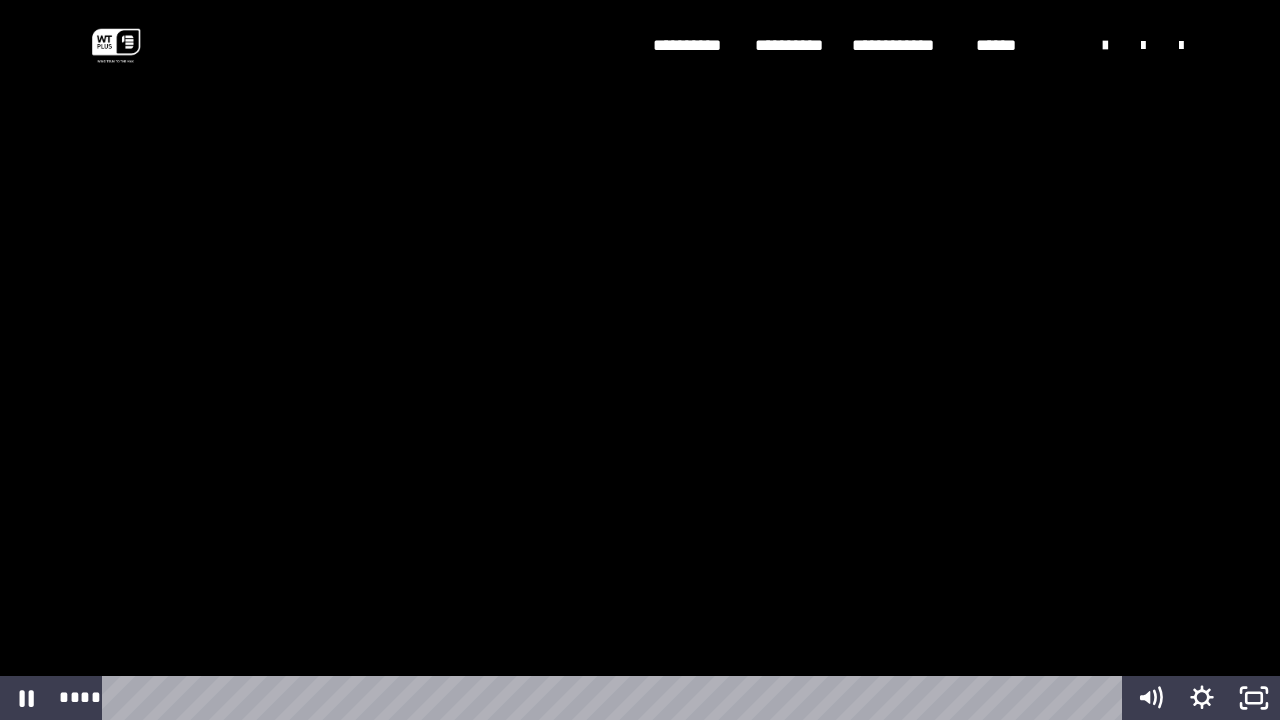 click at bounding box center [640, 360] 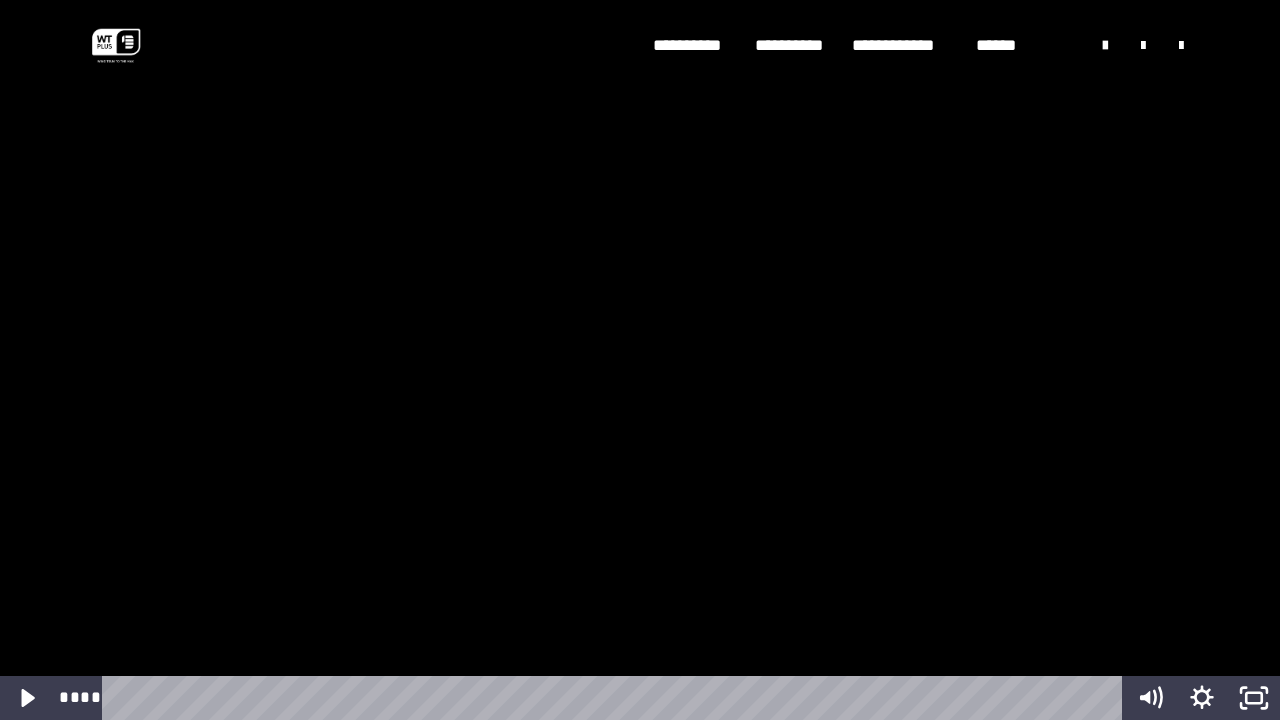 click at bounding box center (640, 360) 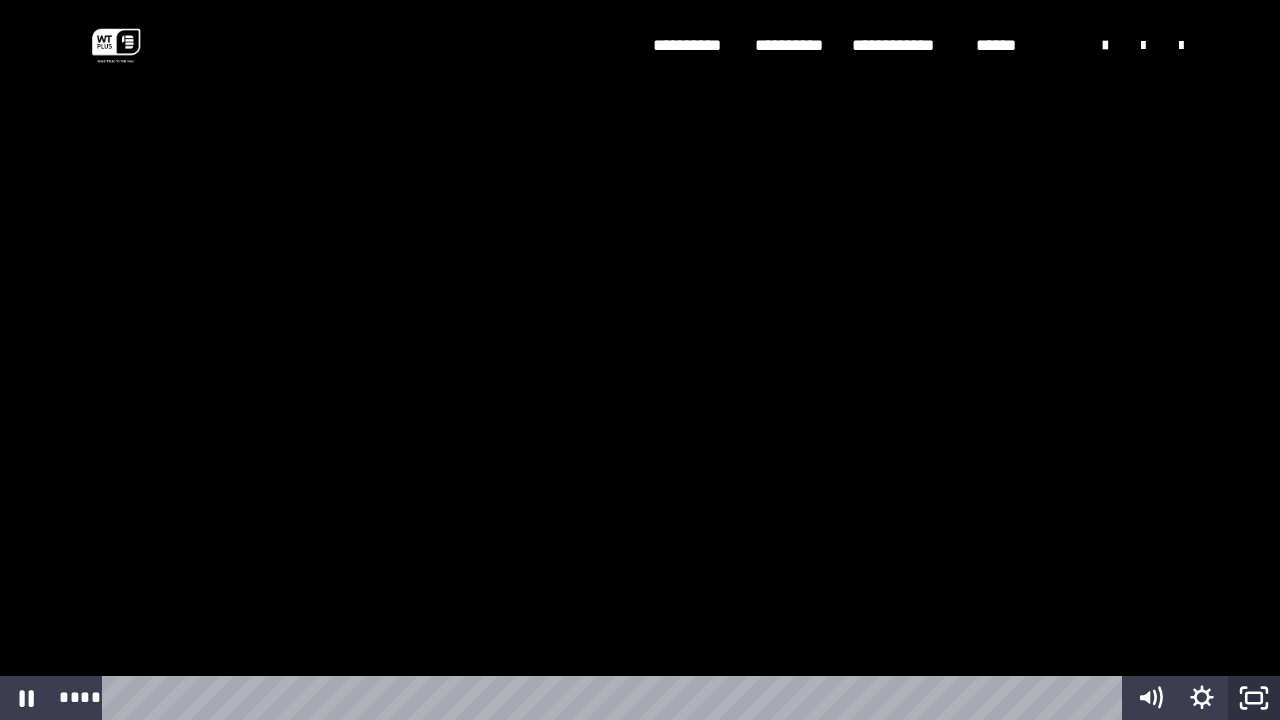 click 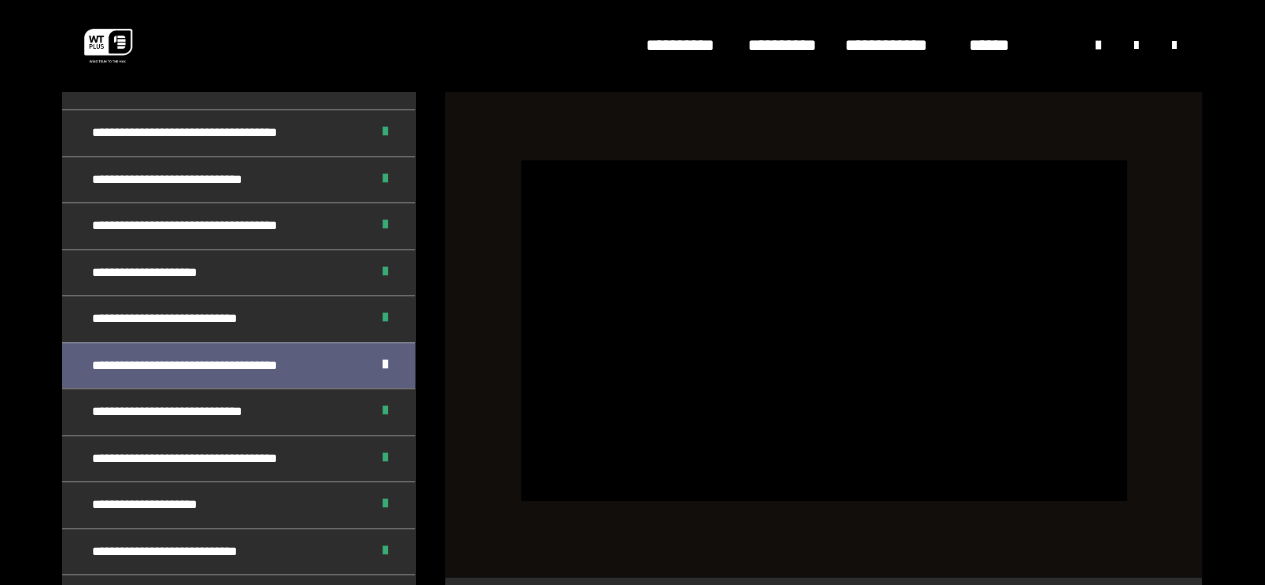 click on "**********" at bounding box center [823, 331] 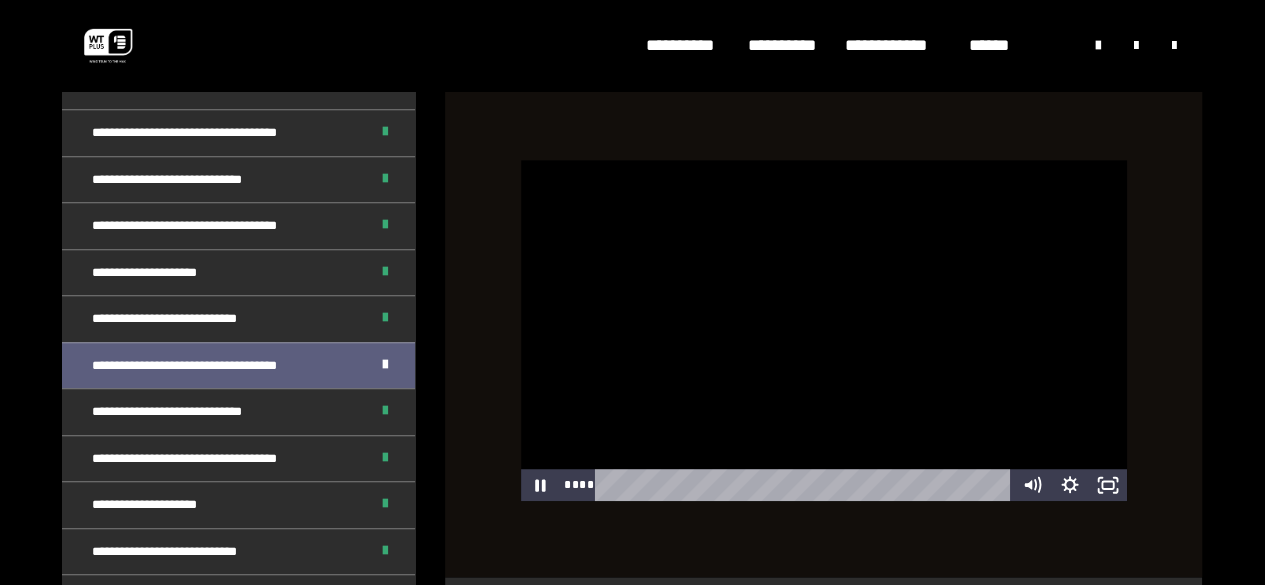 click at bounding box center [824, 330] 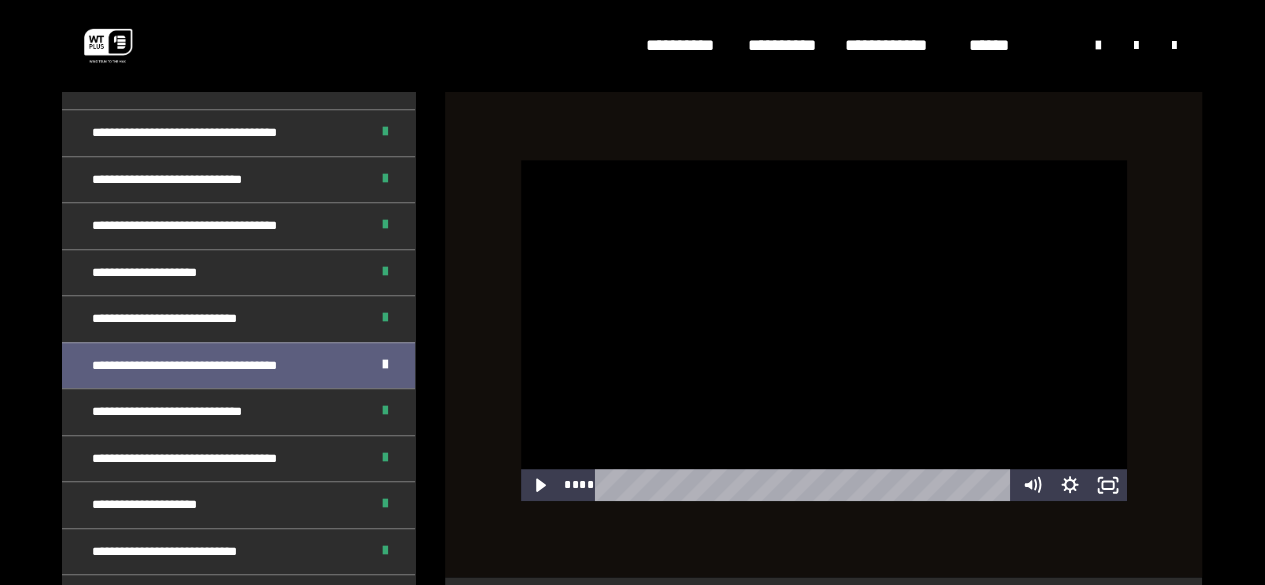 click at bounding box center (824, 330) 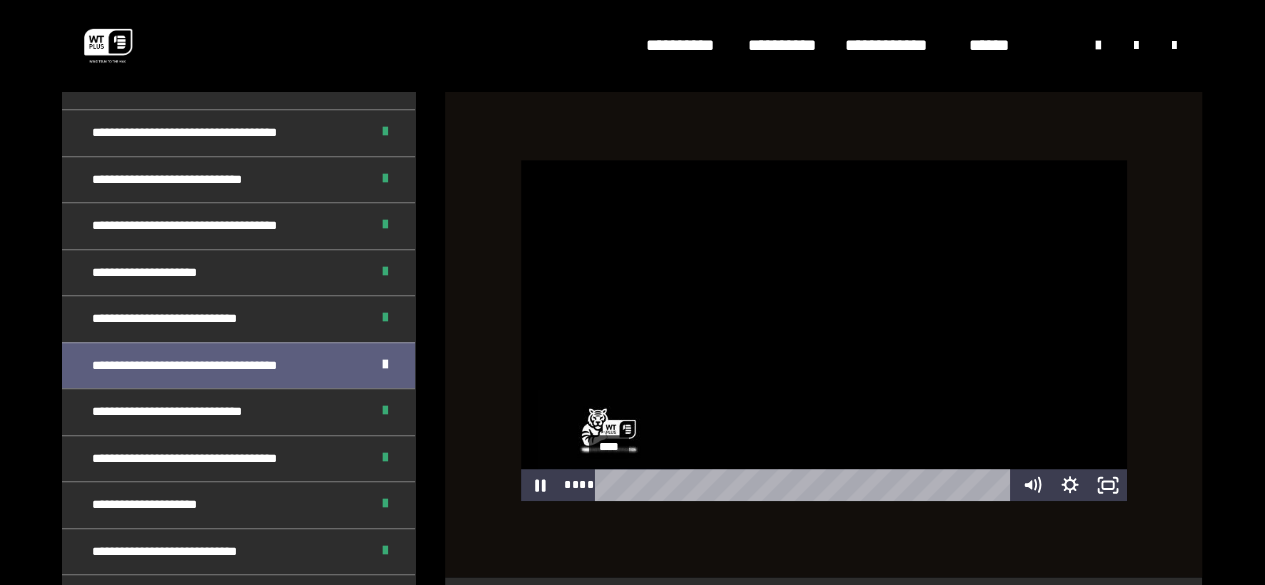 click on "****" at bounding box center [806, 485] 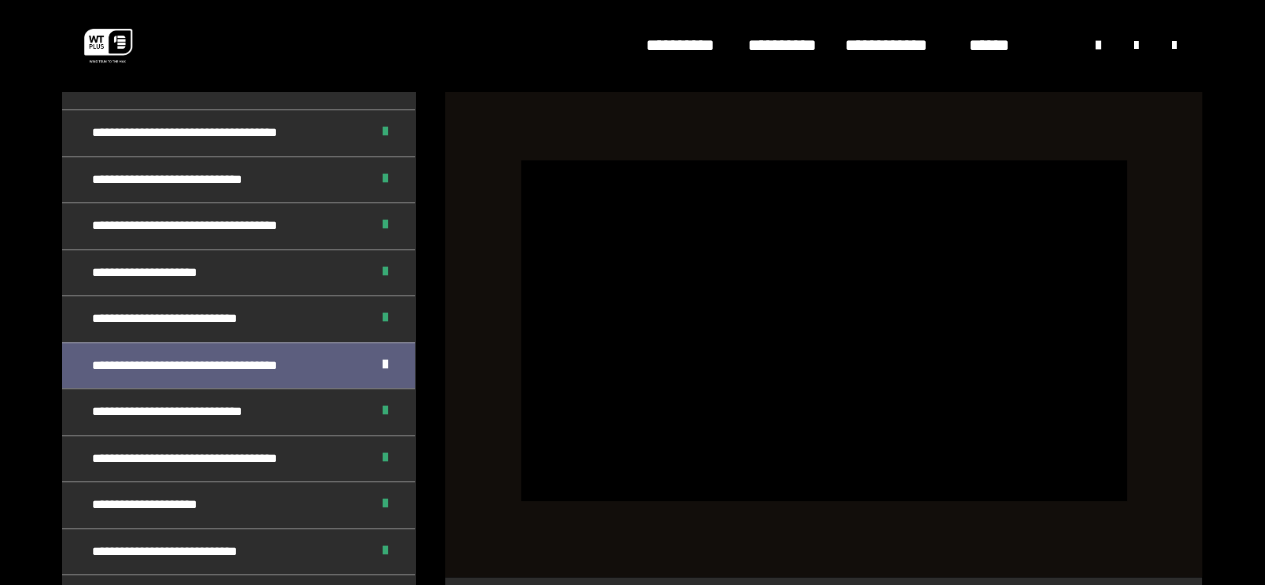 click on "**********" at bounding box center [823, 331] 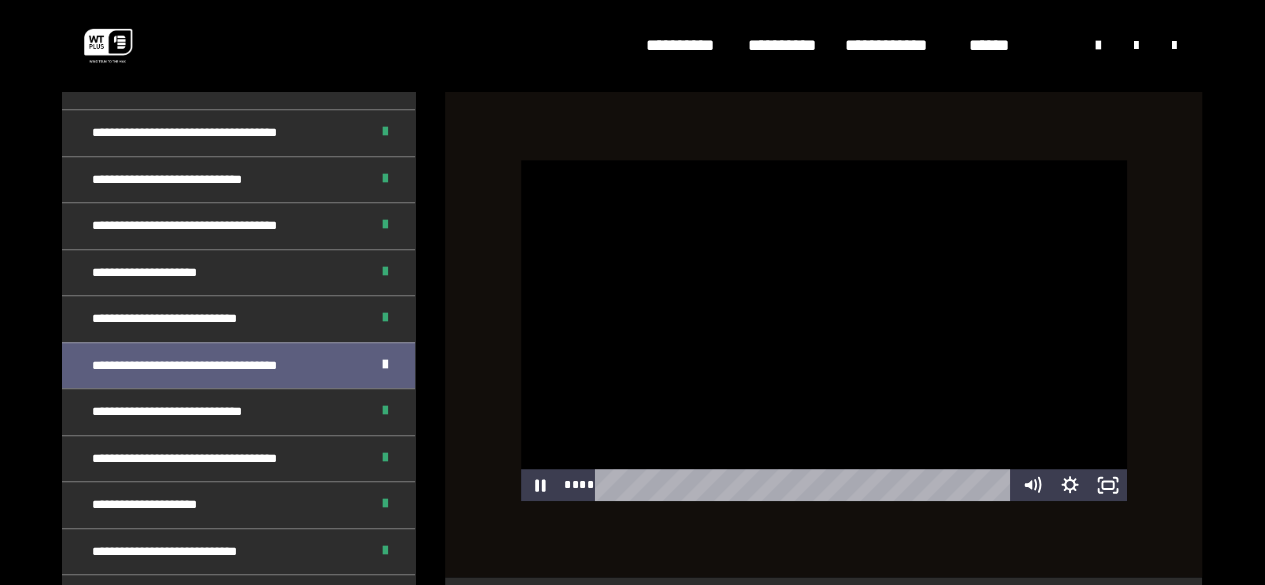 click at bounding box center (824, 330) 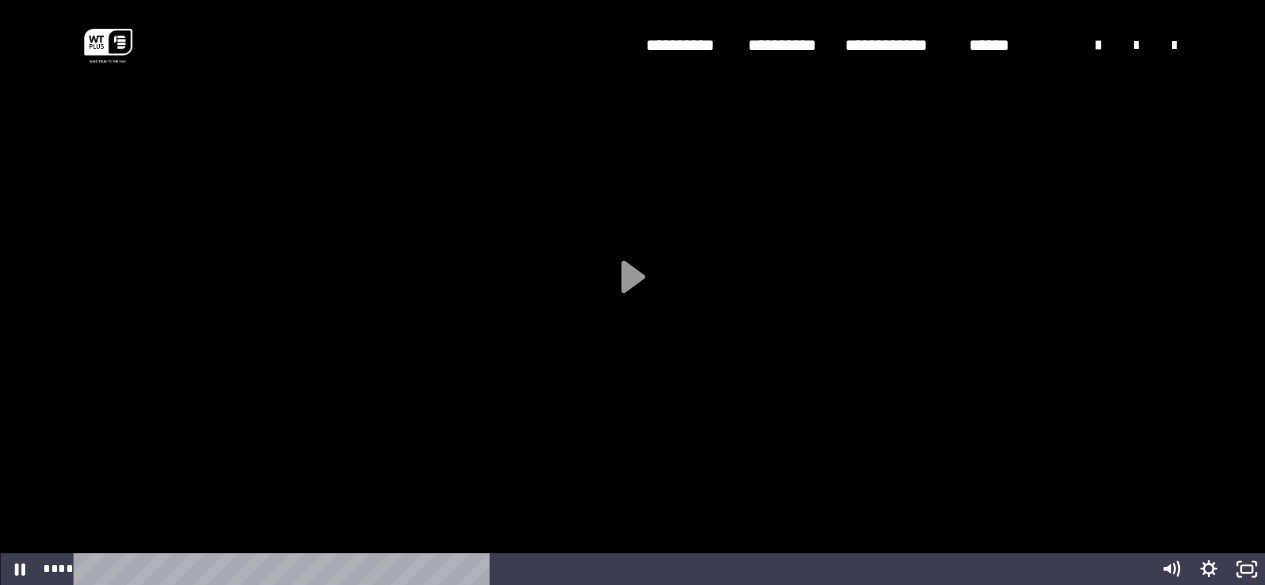click at bounding box center (632, 292) 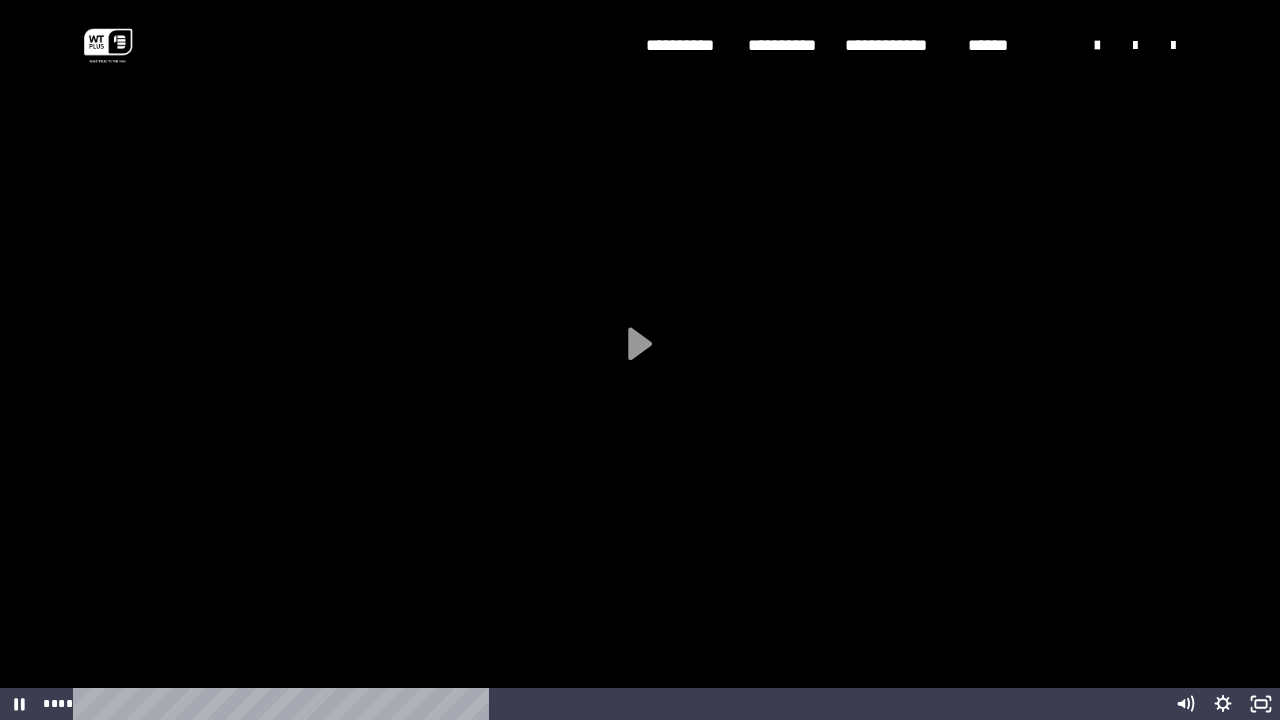 click at bounding box center [640, 360] 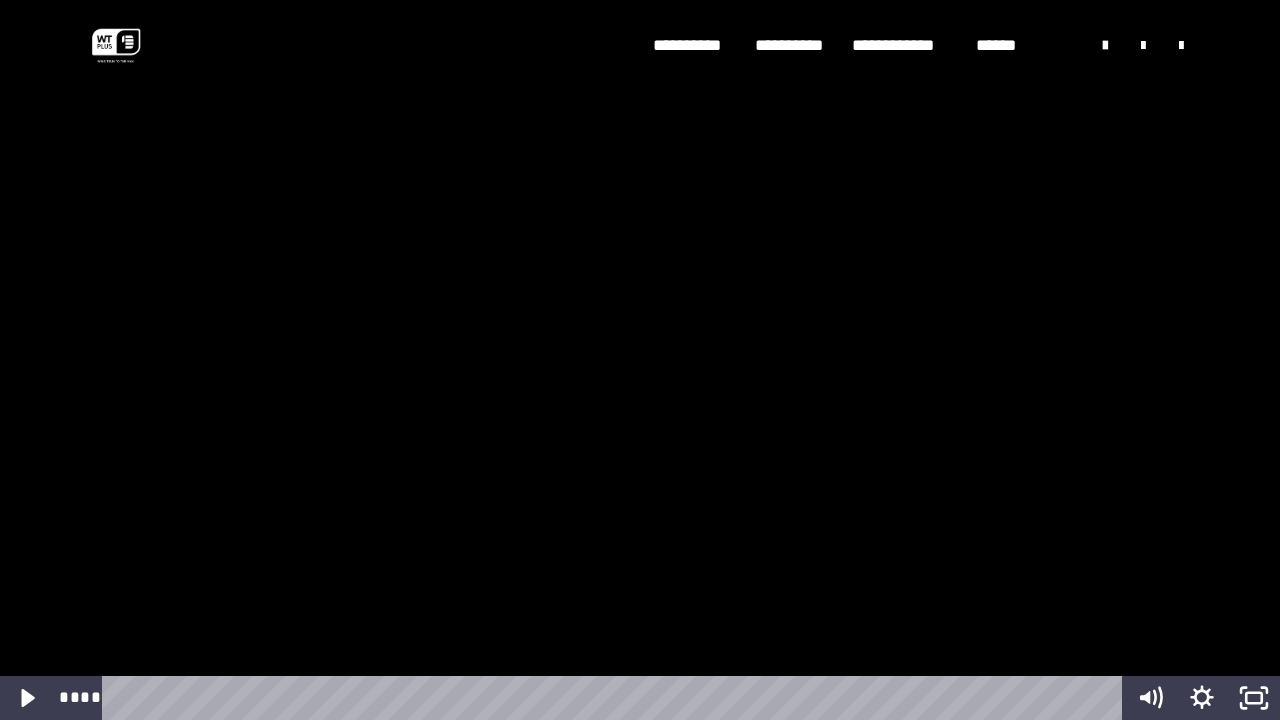 click at bounding box center (640, 360) 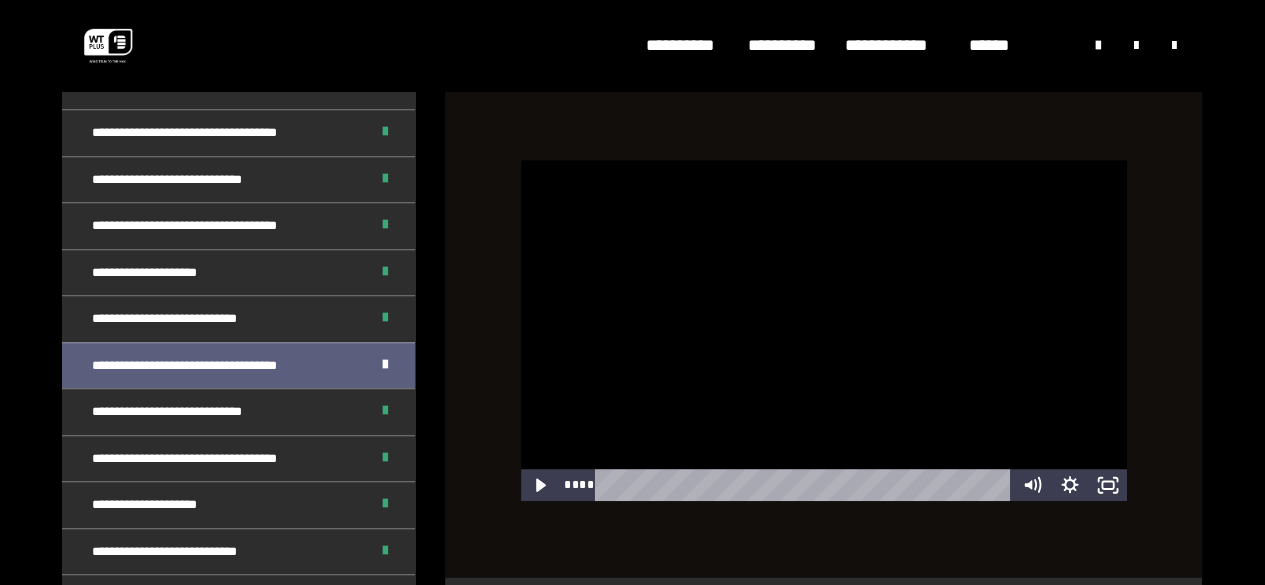 click at bounding box center [824, 330] 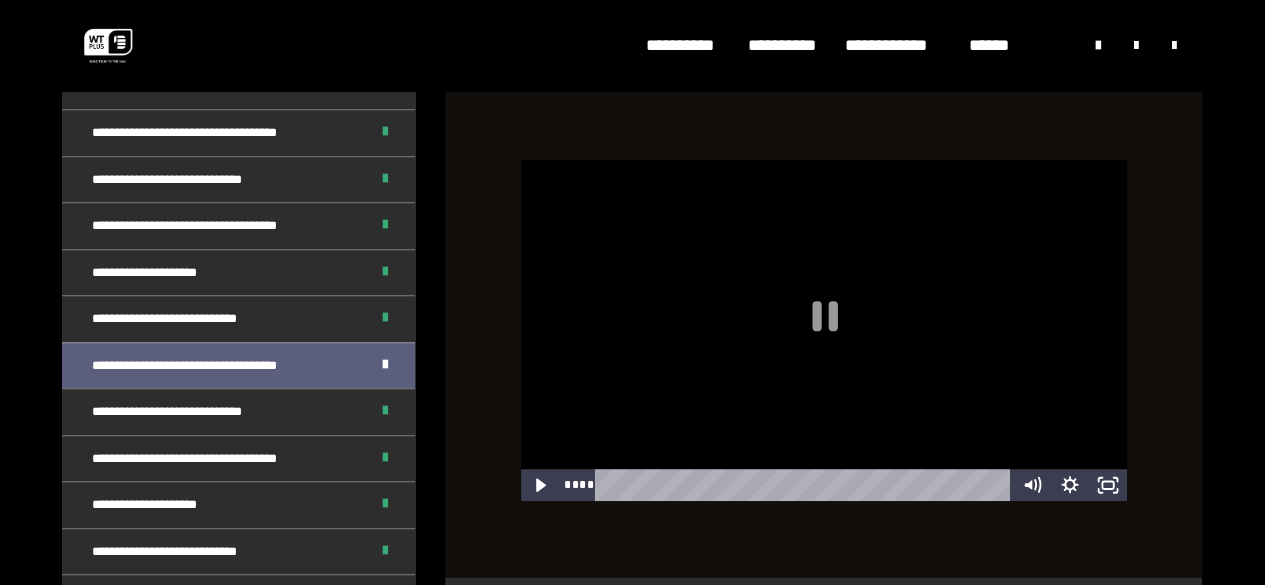 click at bounding box center (824, 330) 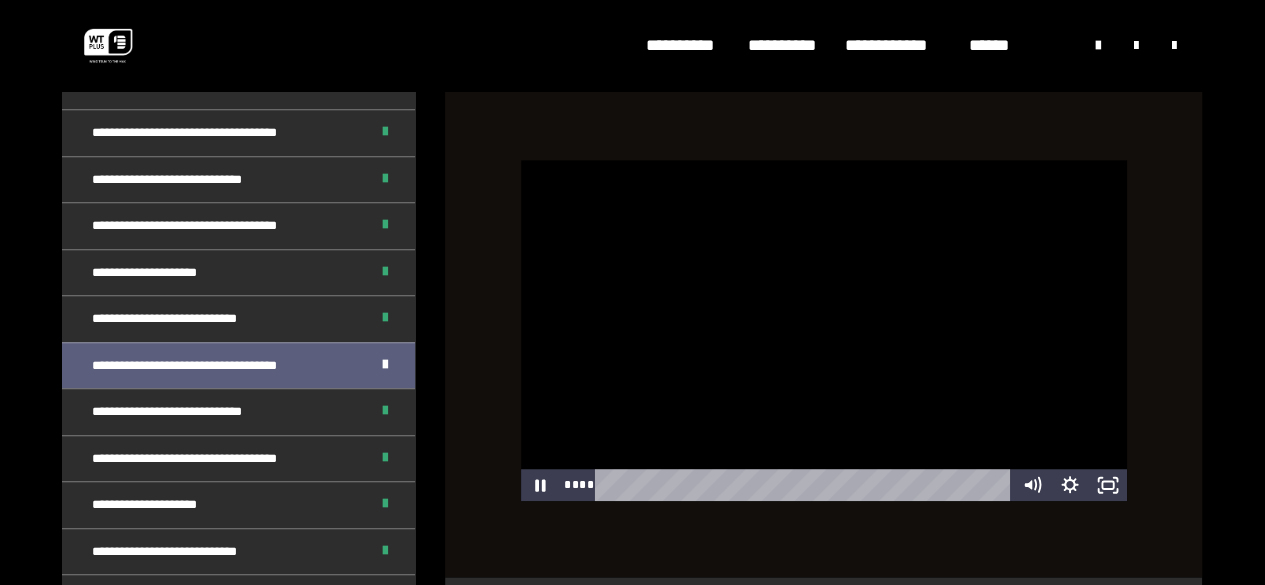 click at bounding box center (824, 330) 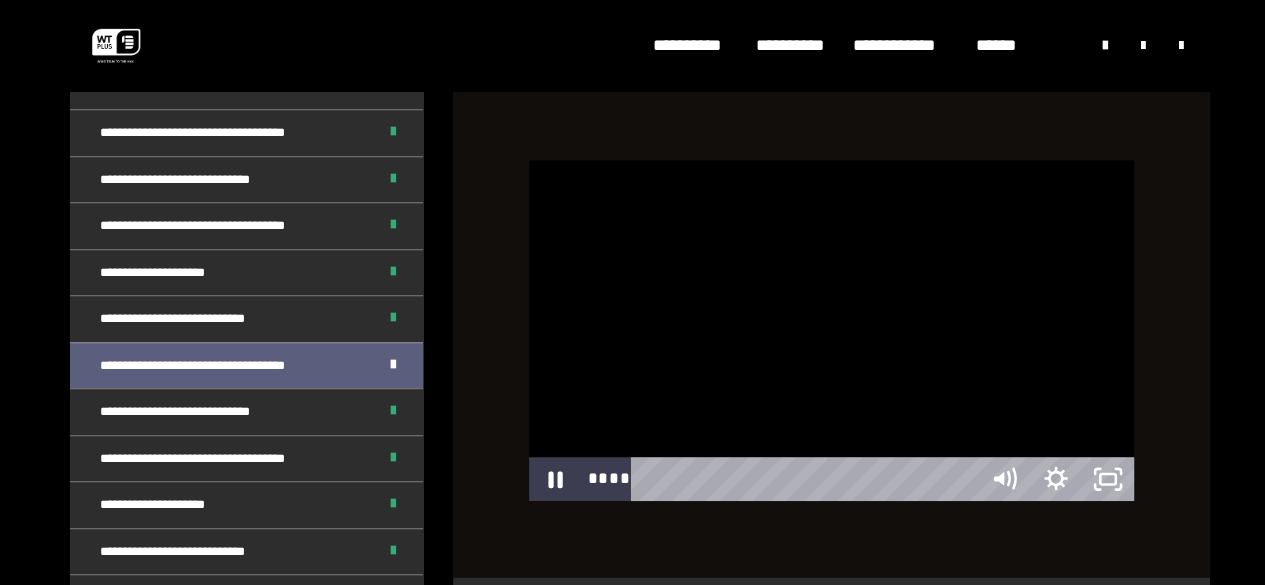 drag, startPoint x: 934, startPoint y: 331, endPoint x: 934, endPoint y: 352, distance: 21 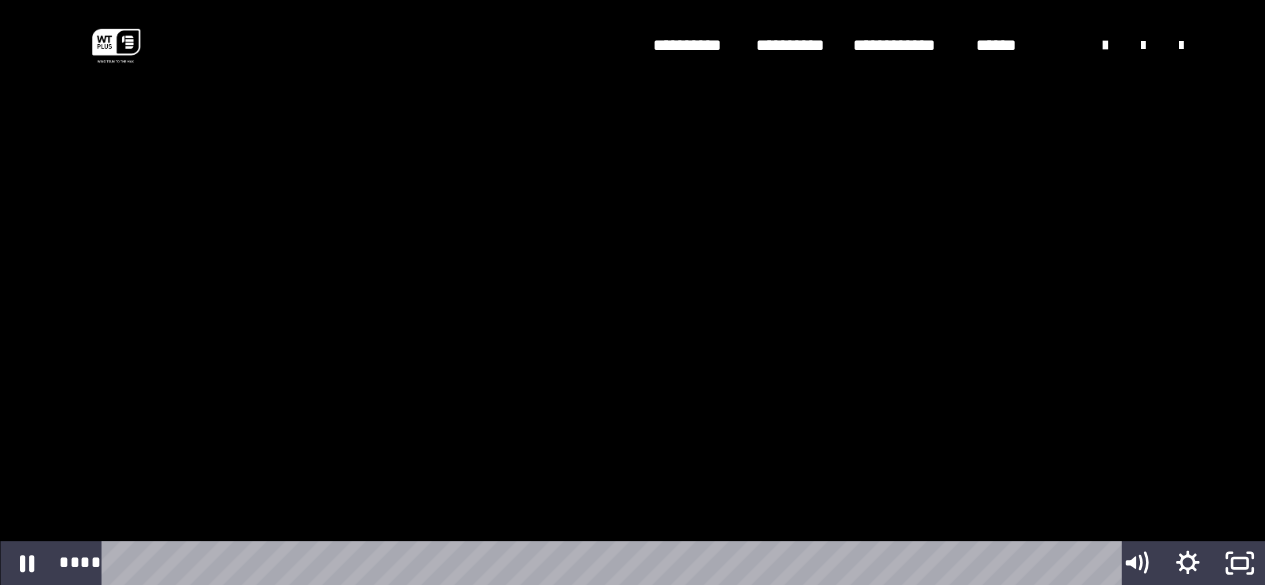 click at bounding box center [632, 292] 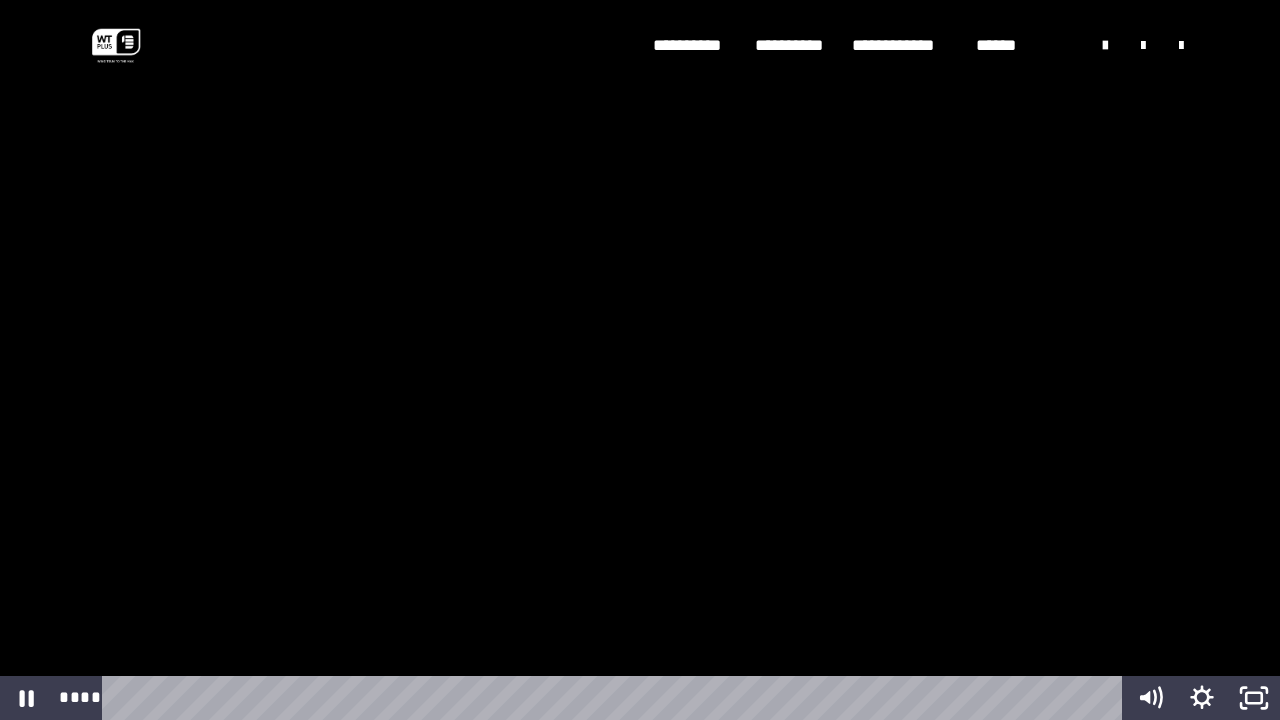 click at bounding box center [640, 360] 